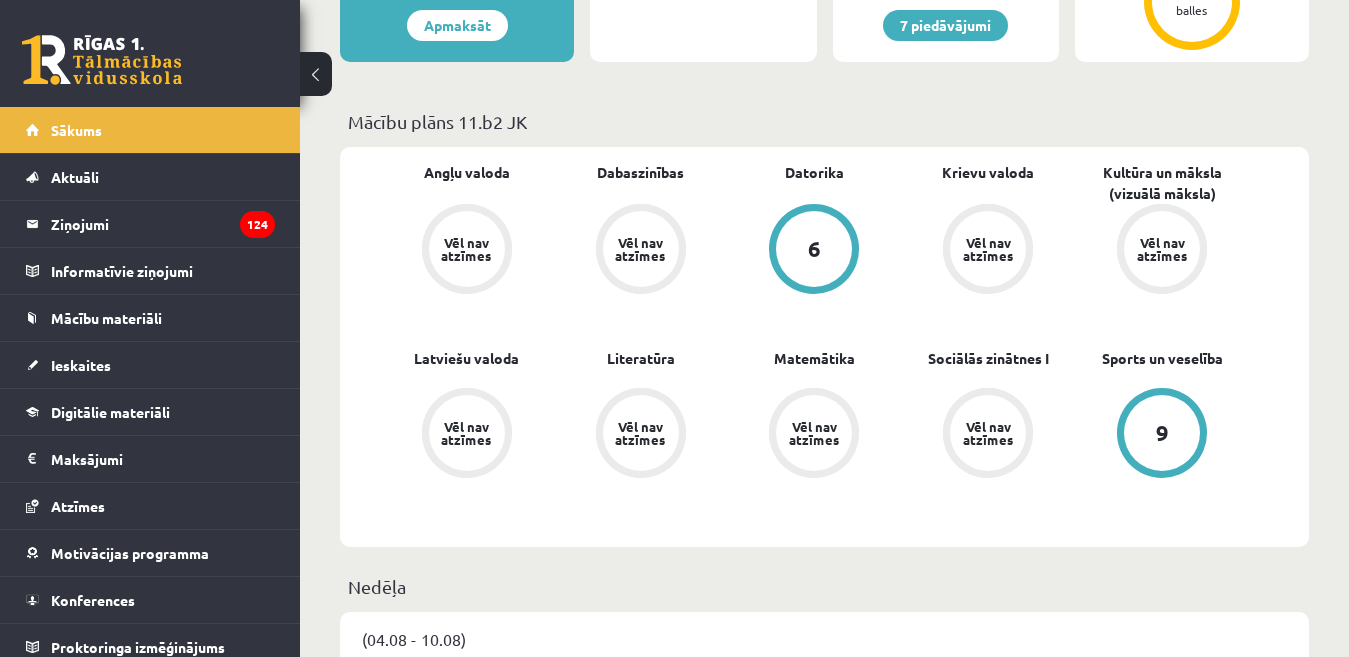 scroll, scrollTop: 400, scrollLeft: 0, axis: vertical 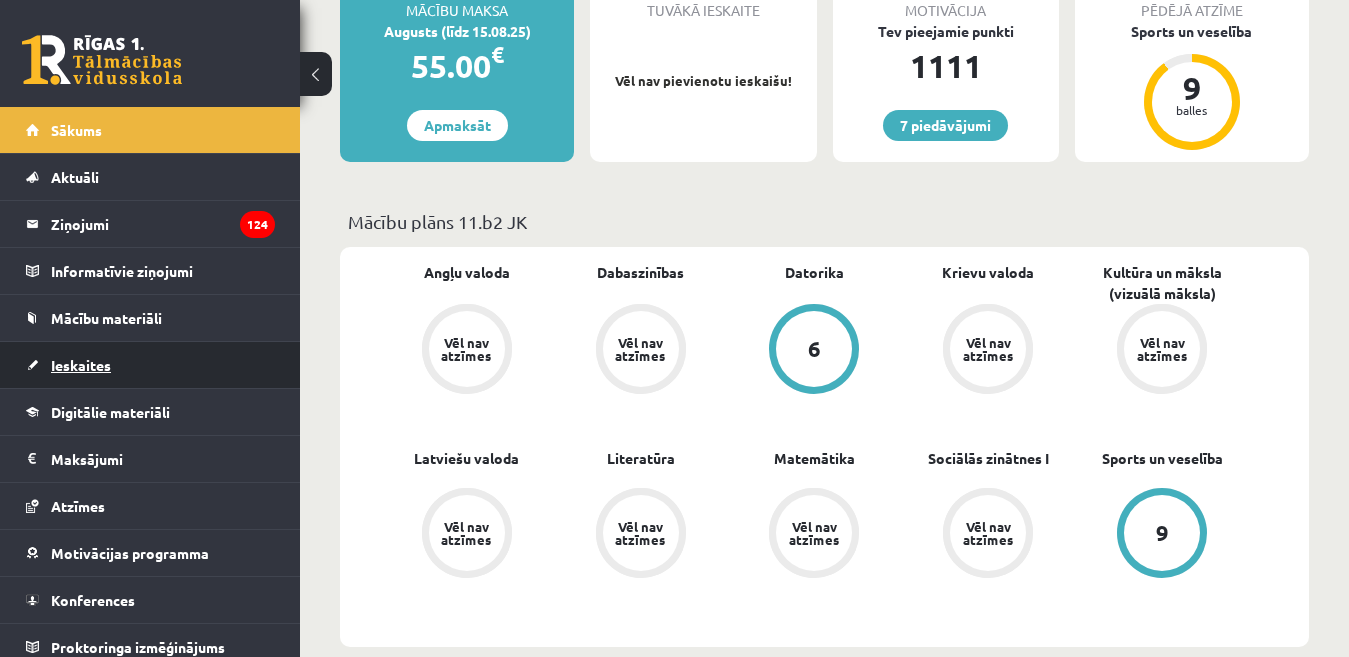 click on "Ieskaites" at bounding box center [81, 365] 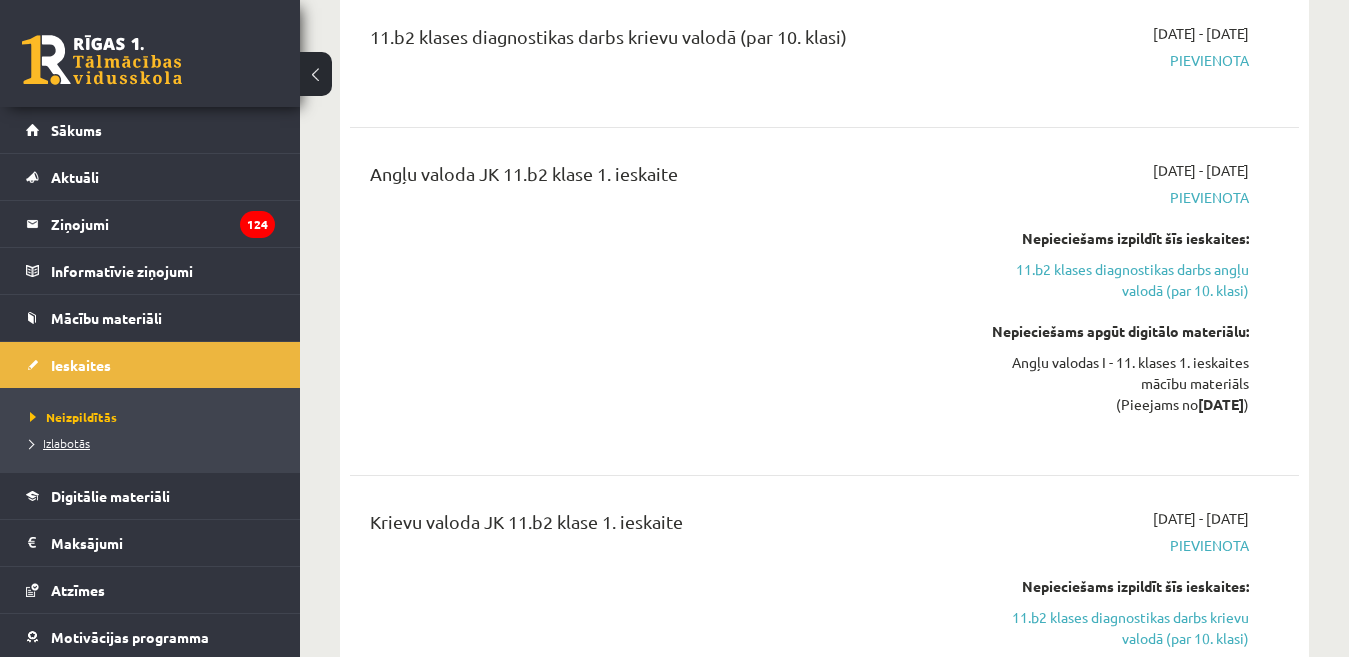click on "Izlabotās" at bounding box center [60, 443] 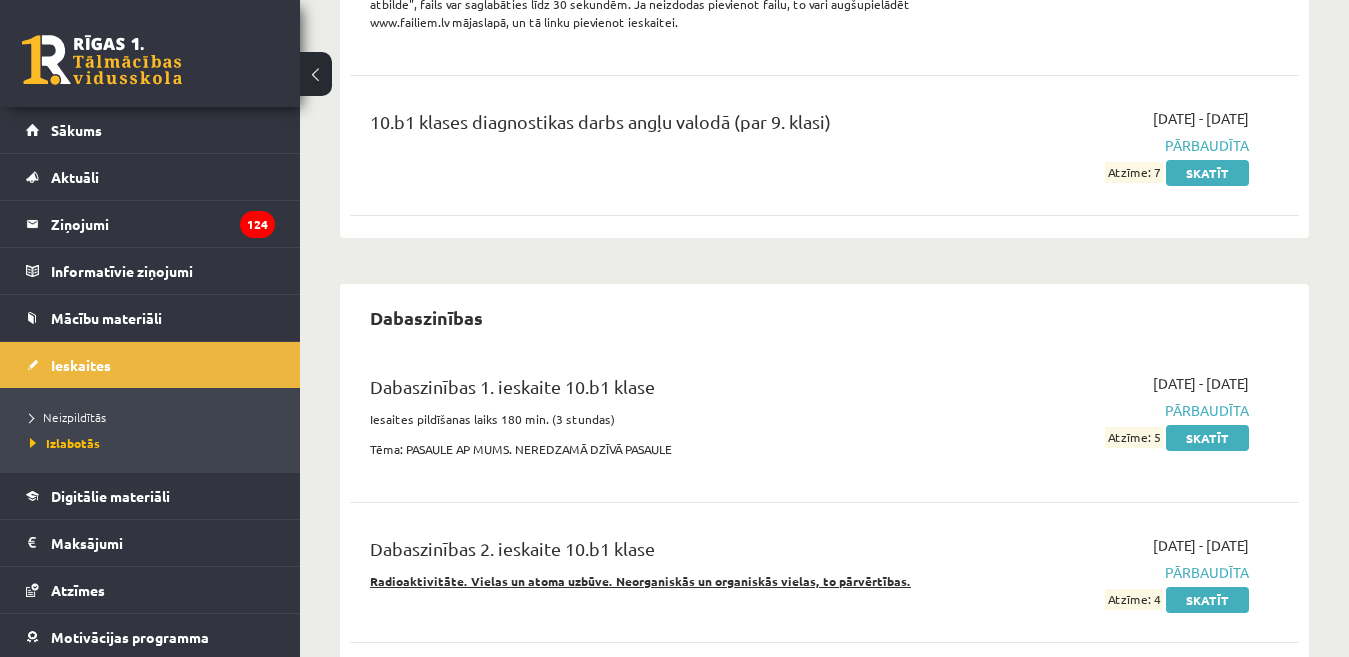 scroll, scrollTop: 1100, scrollLeft: 0, axis: vertical 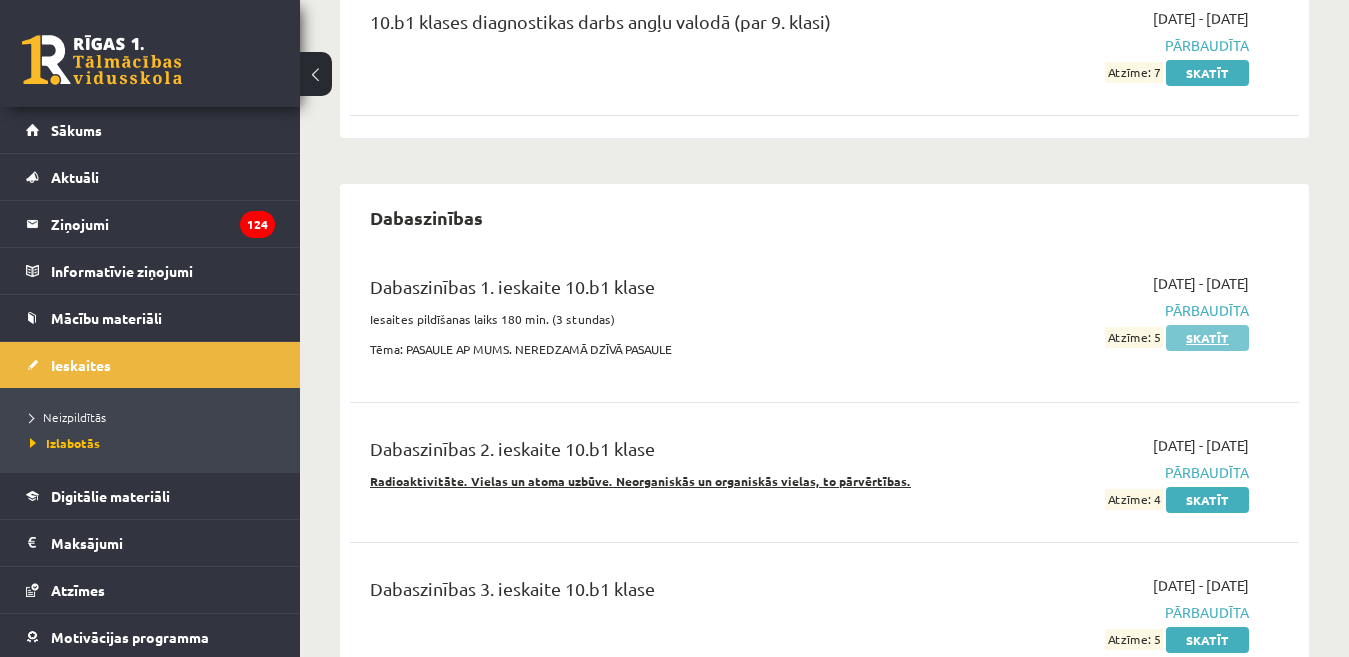 click on "Skatīt" at bounding box center [1207, 338] 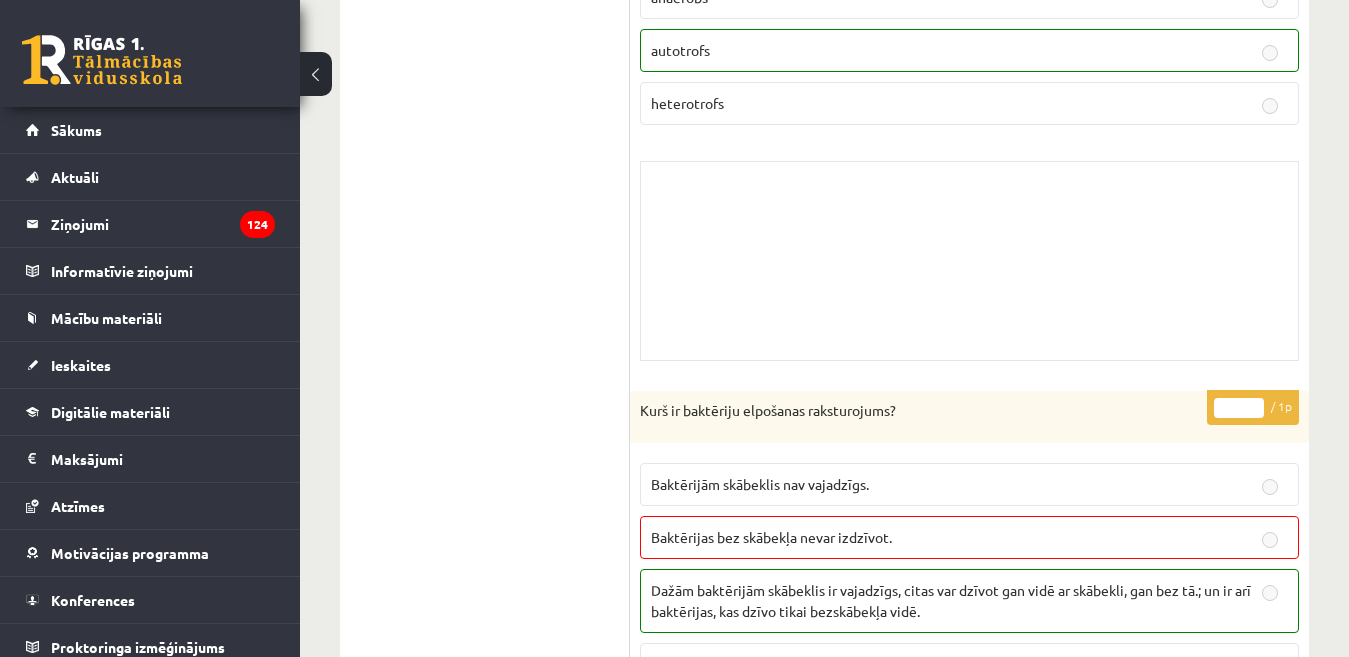 scroll, scrollTop: 3100, scrollLeft: 0, axis: vertical 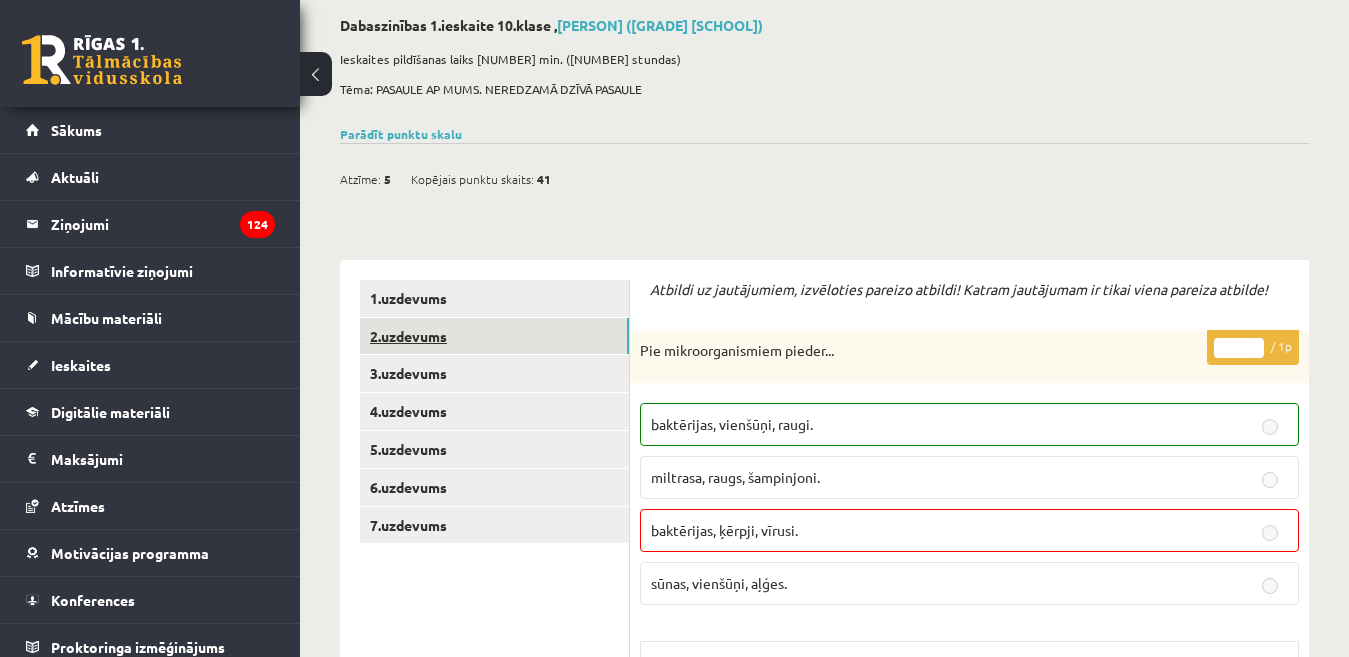click on "2.uzdevums" at bounding box center (494, 336) 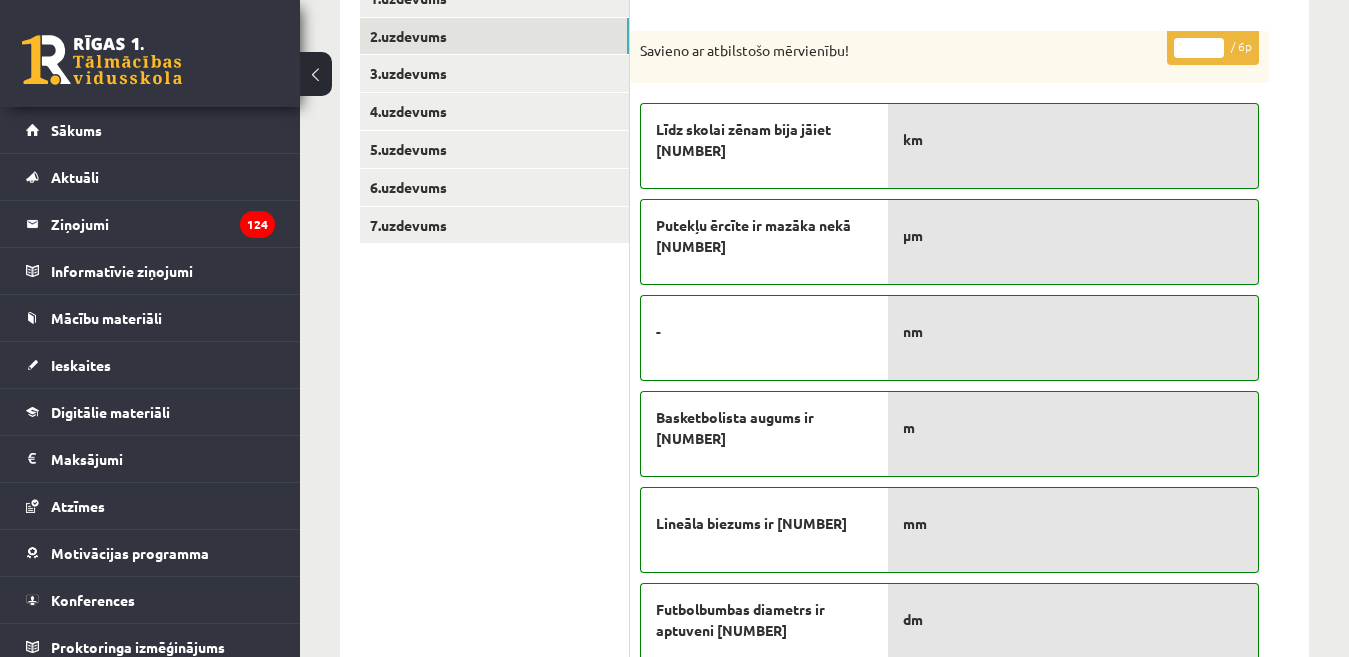 scroll, scrollTop: 100, scrollLeft: 0, axis: vertical 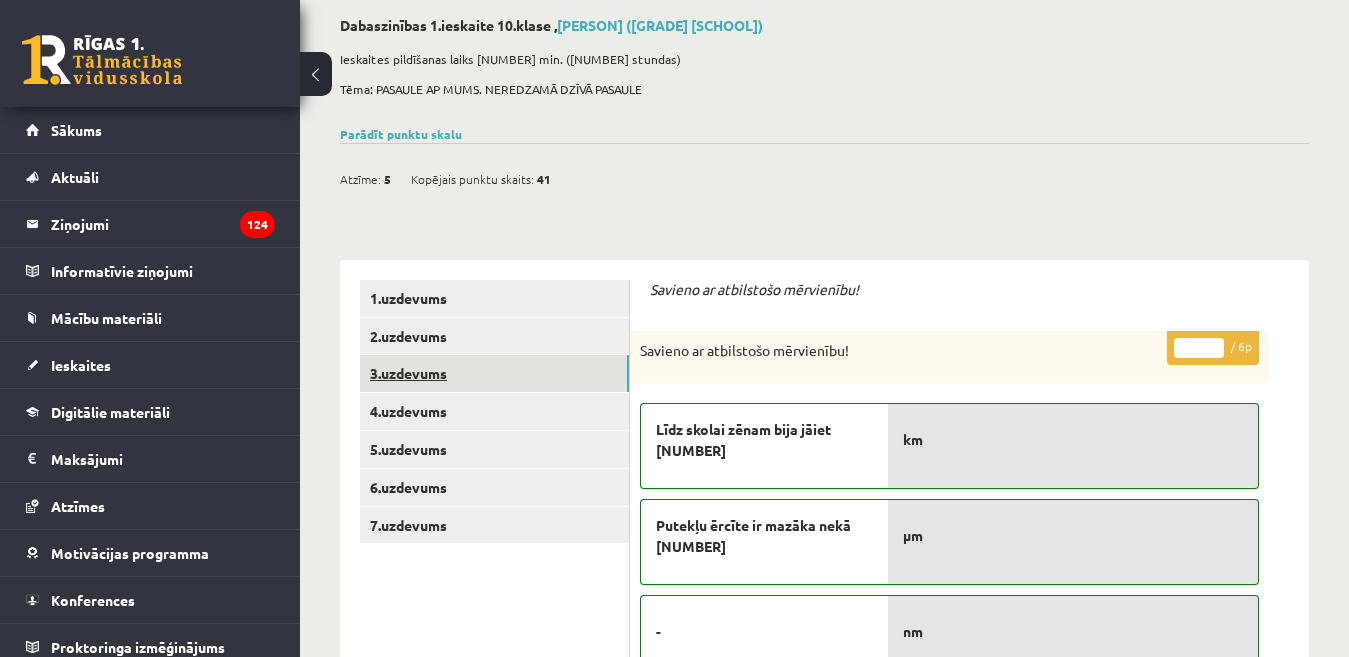 click on "3.uzdevums" at bounding box center (494, 373) 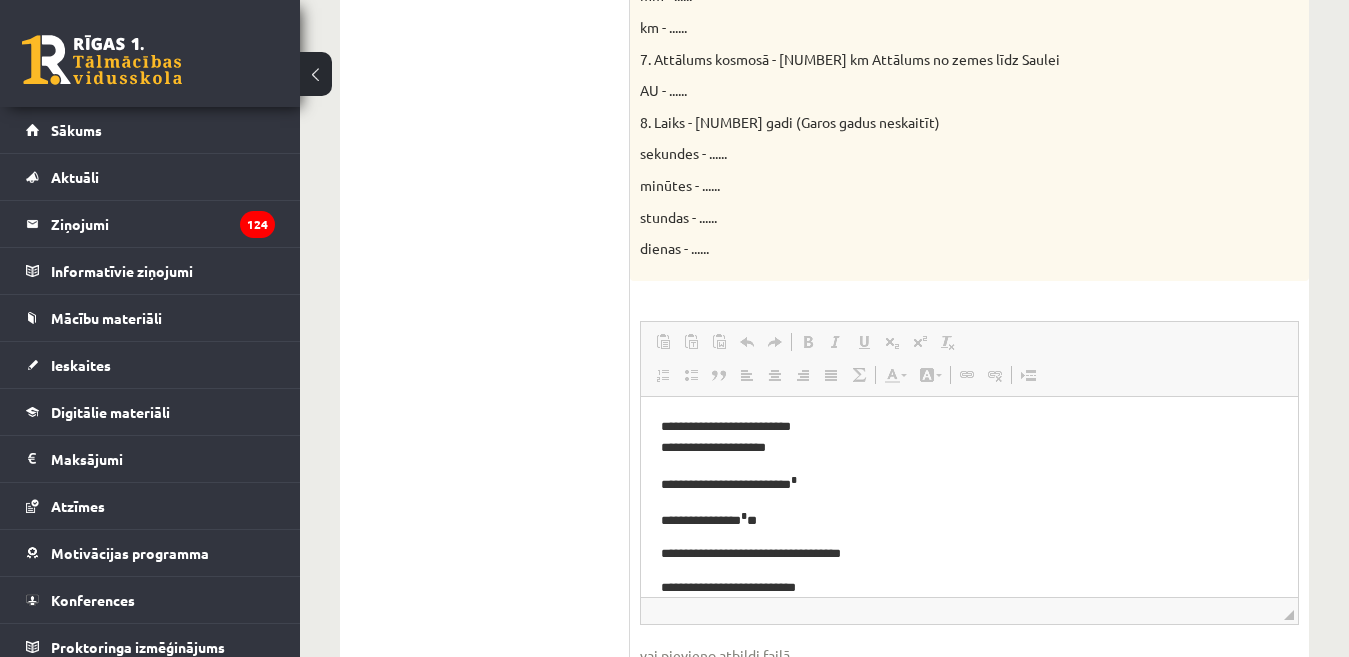 scroll, scrollTop: 1200, scrollLeft: 0, axis: vertical 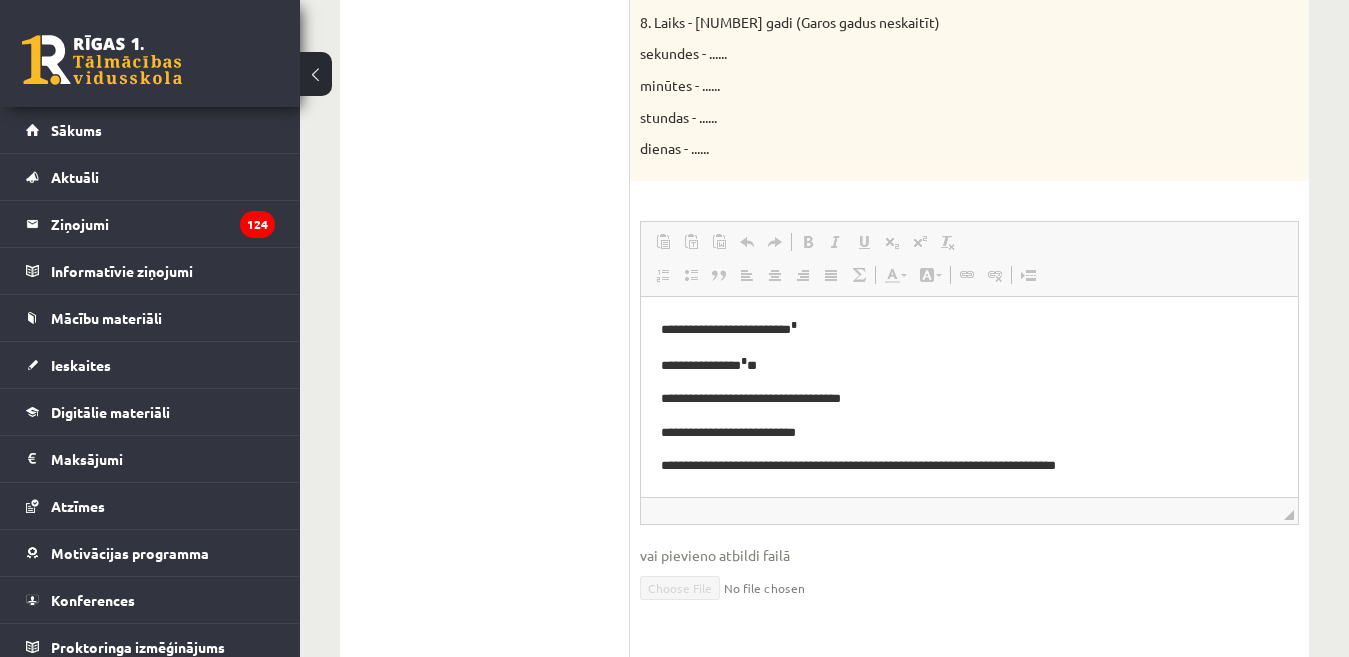 drag, startPoint x: 1291, startPoint y: 360, endPoint x: 1939, endPoint y: 733, distance: 747.6851 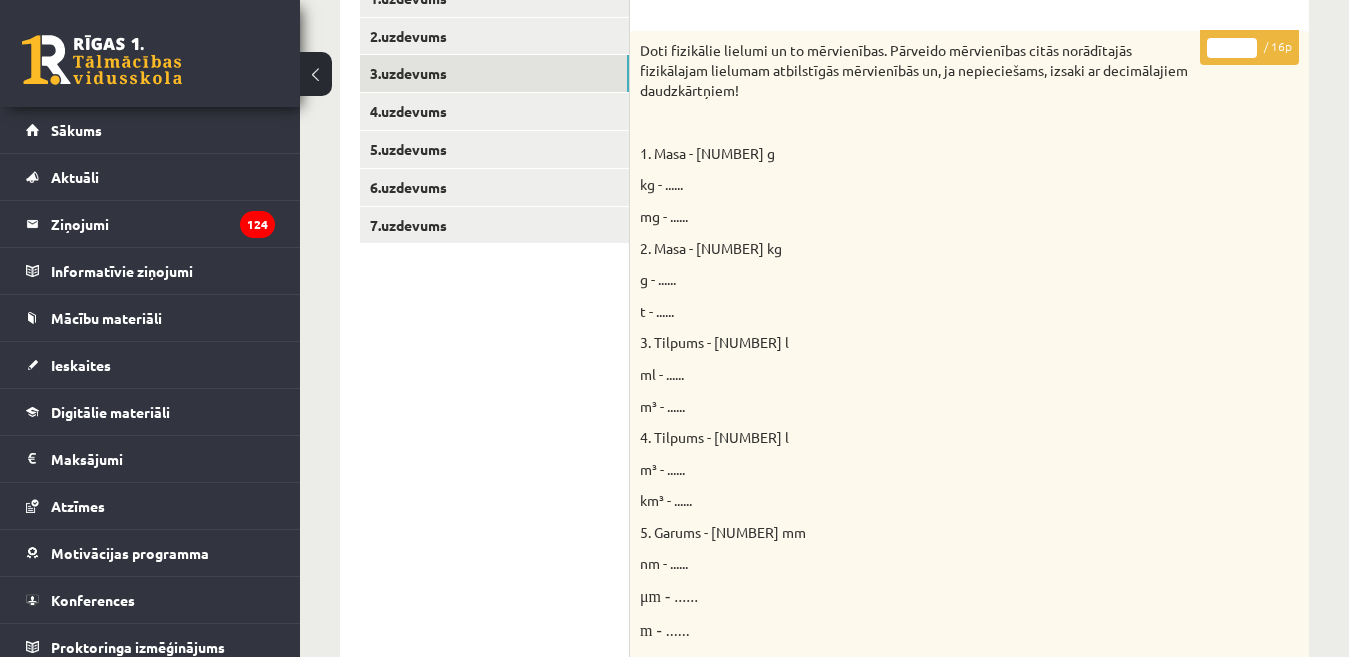 scroll, scrollTop: 300, scrollLeft: 0, axis: vertical 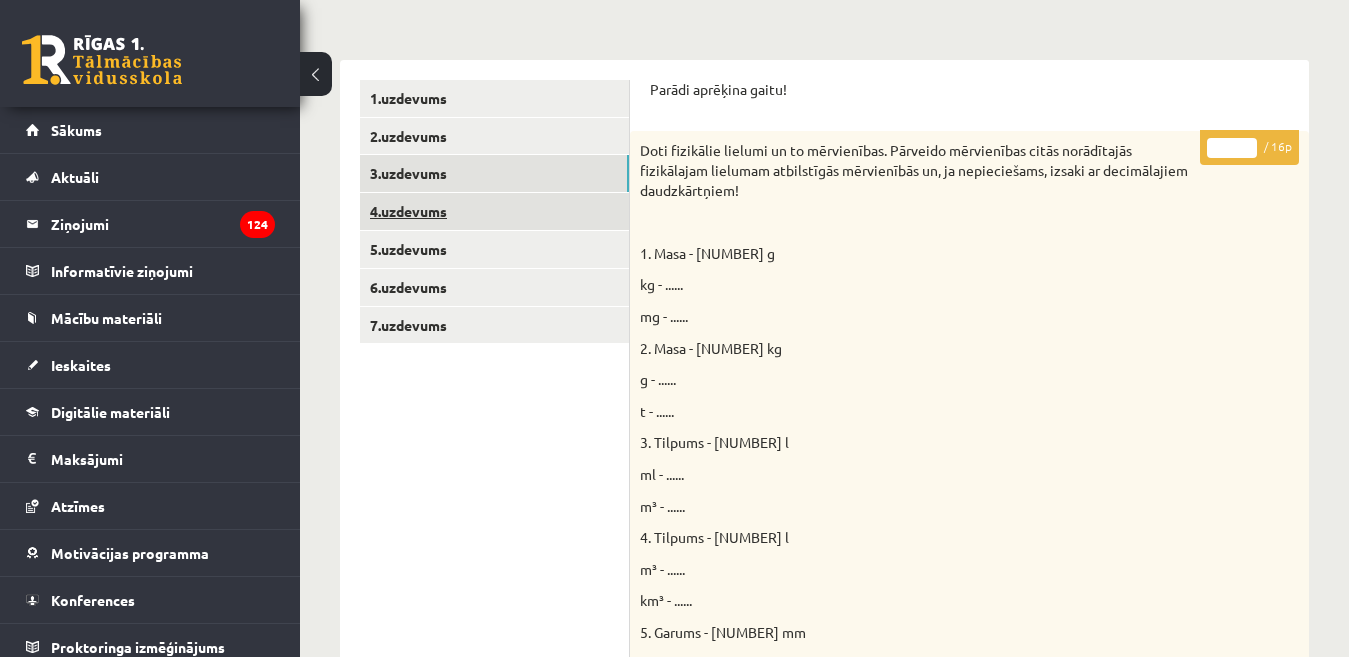 click on "4.uzdevums" at bounding box center (494, 211) 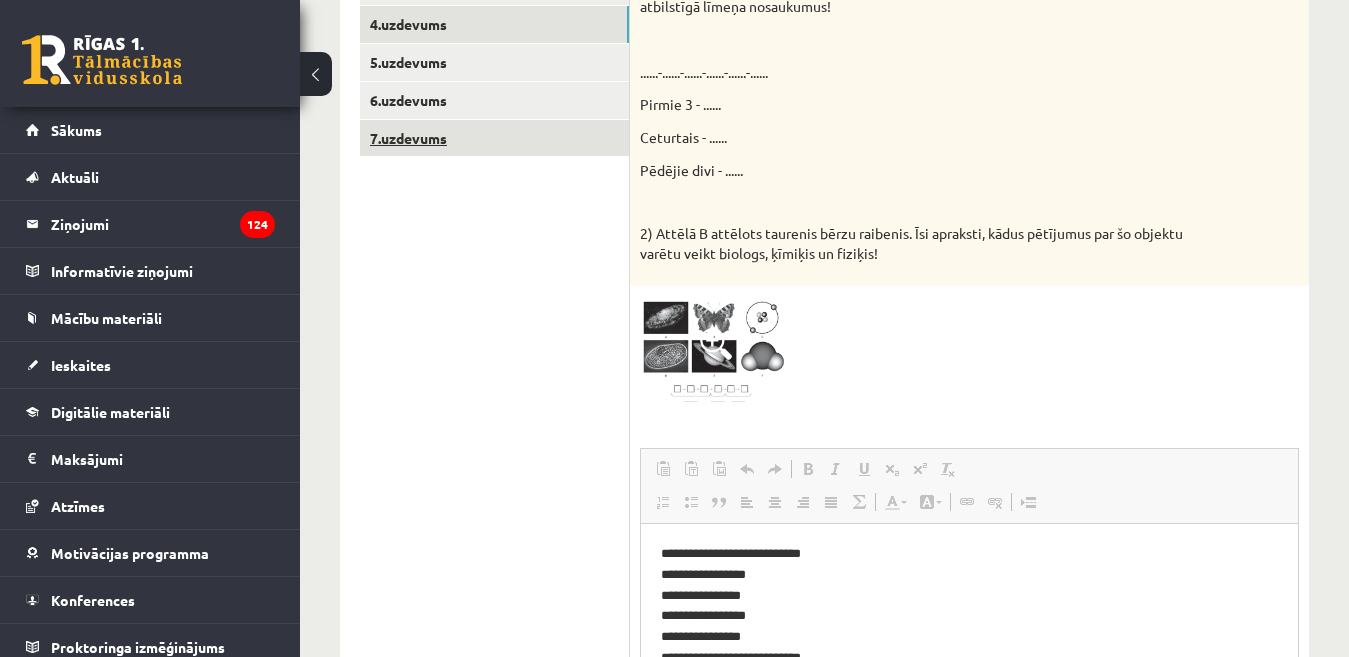 scroll, scrollTop: 387, scrollLeft: 0, axis: vertical 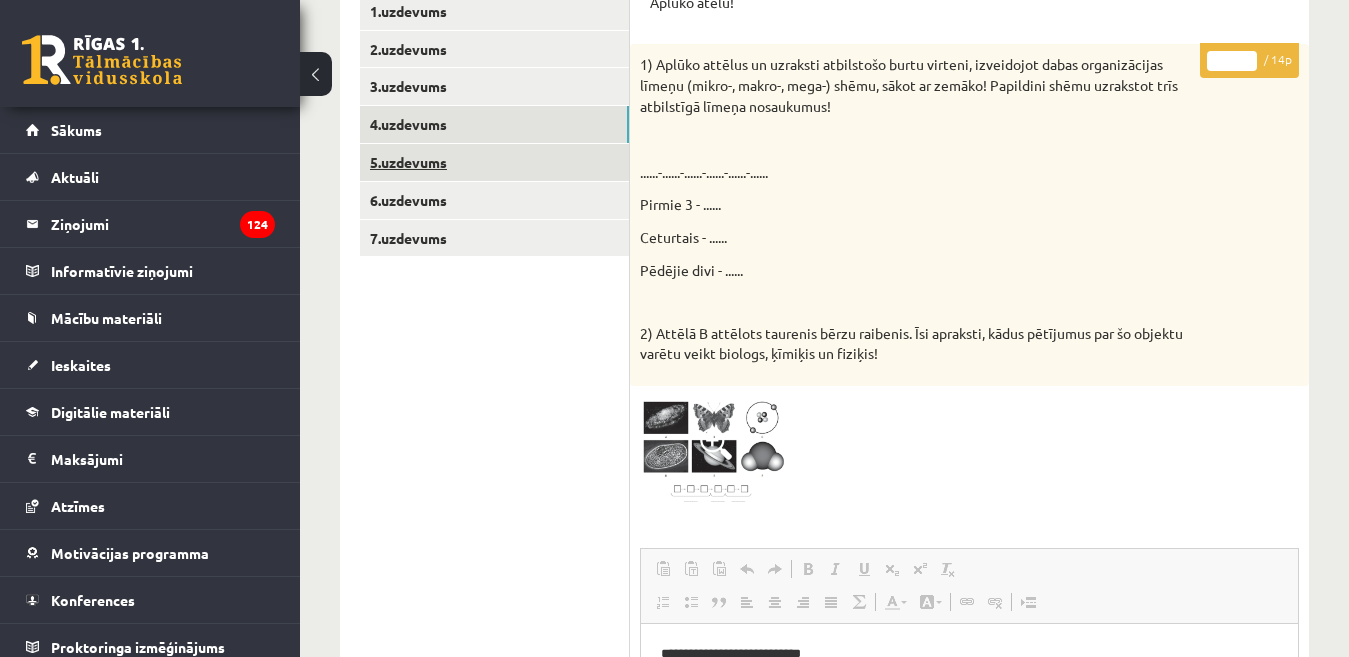 click on "5.uzdevums" at bounding box center (494, 162) 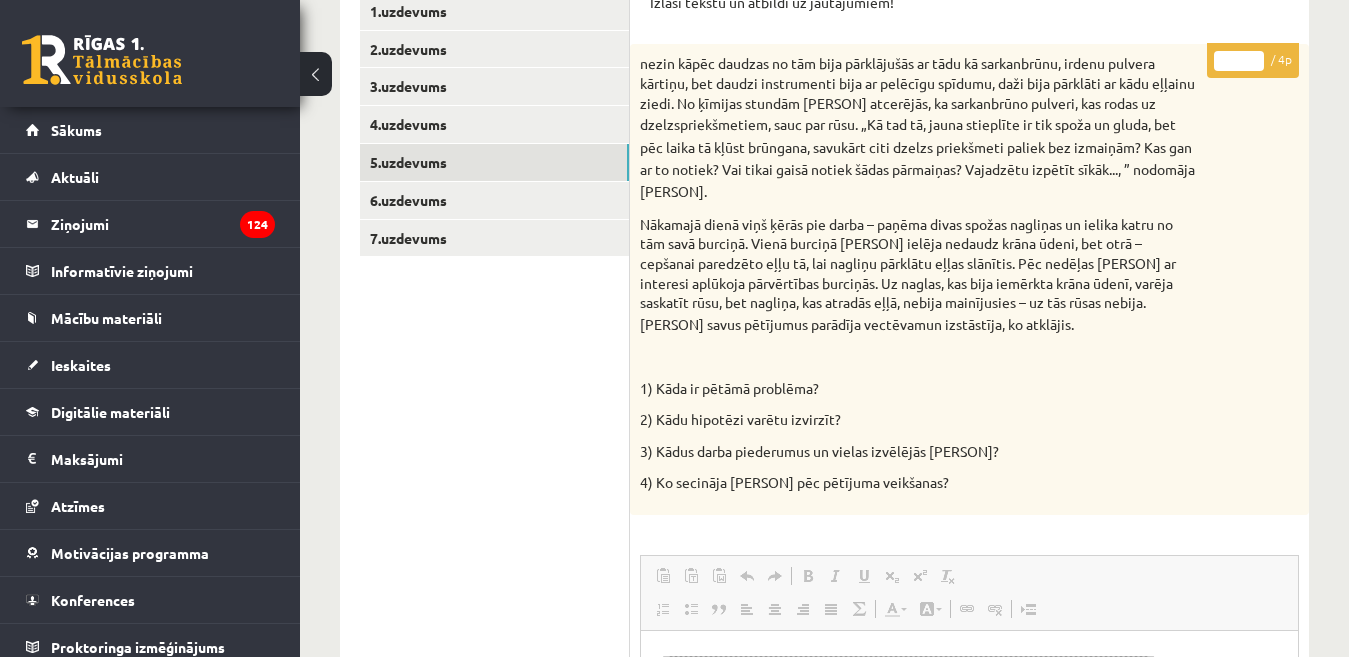 scroll, scrollTop: 287, scrollLeft: 0, axis: vertical 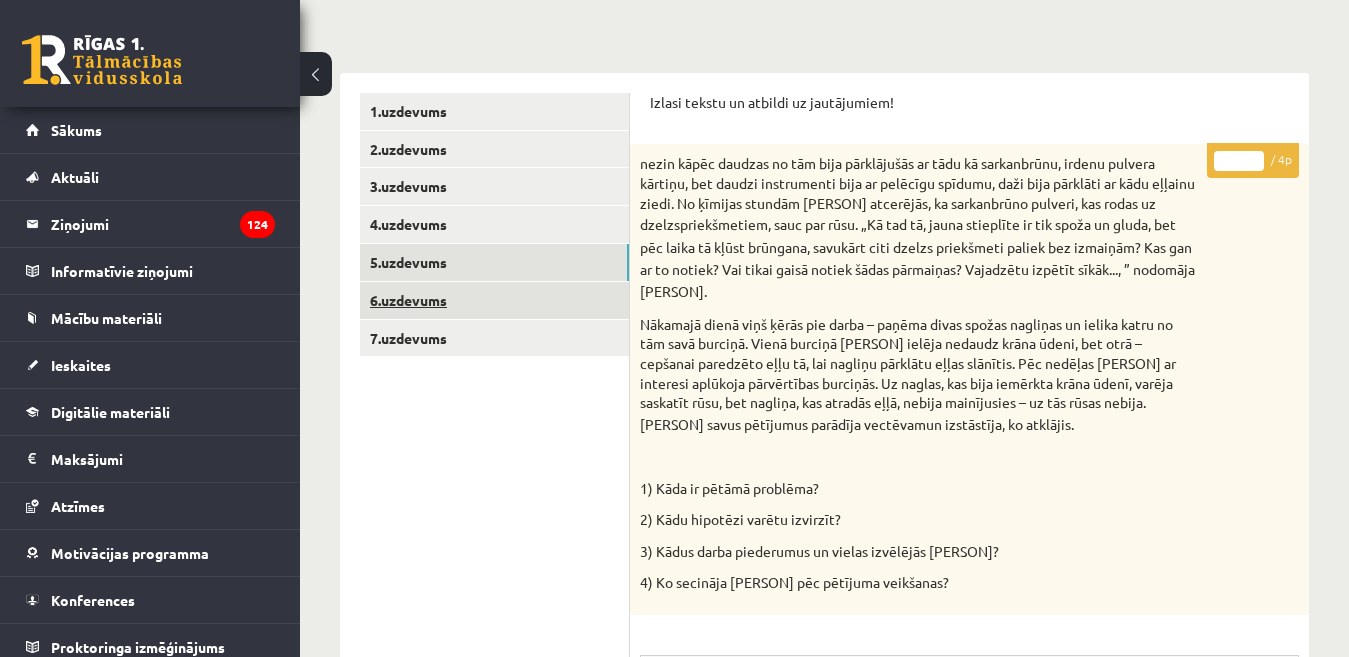 click on "6.uzdevums" at bounding box center (494, 300) 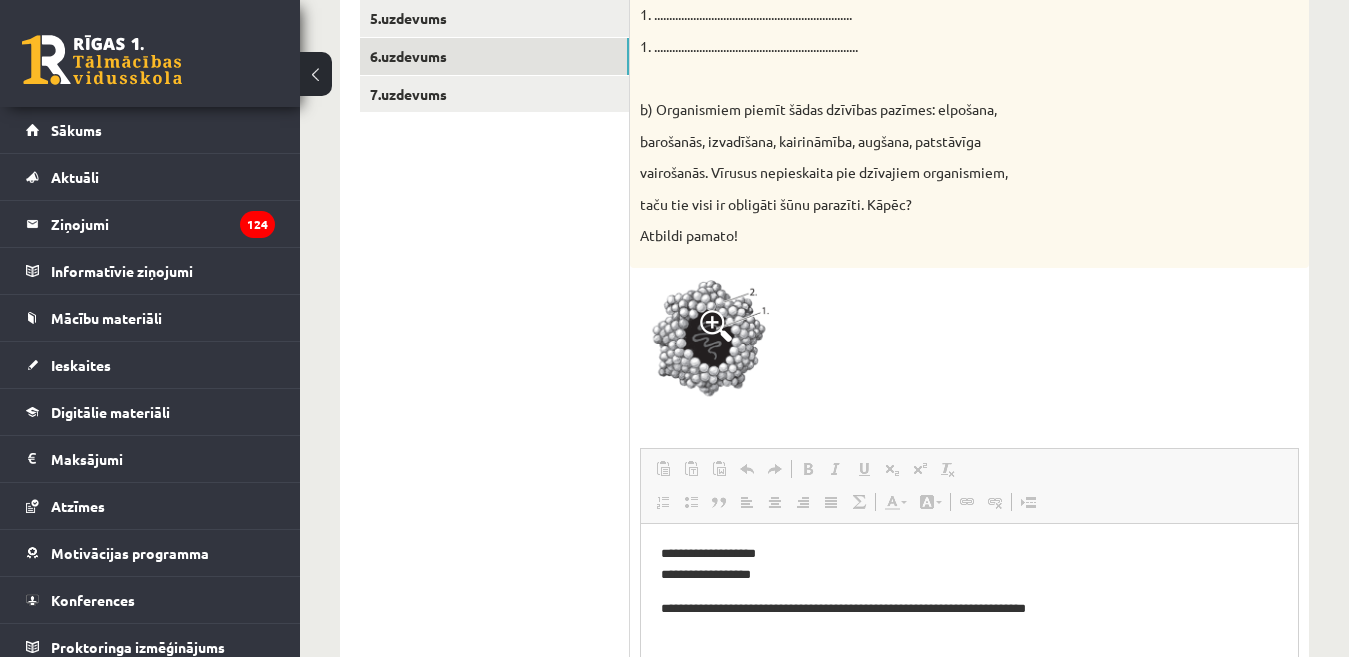 scroll, scrollTop: 431, scrollLeft: 0, axis: vertical 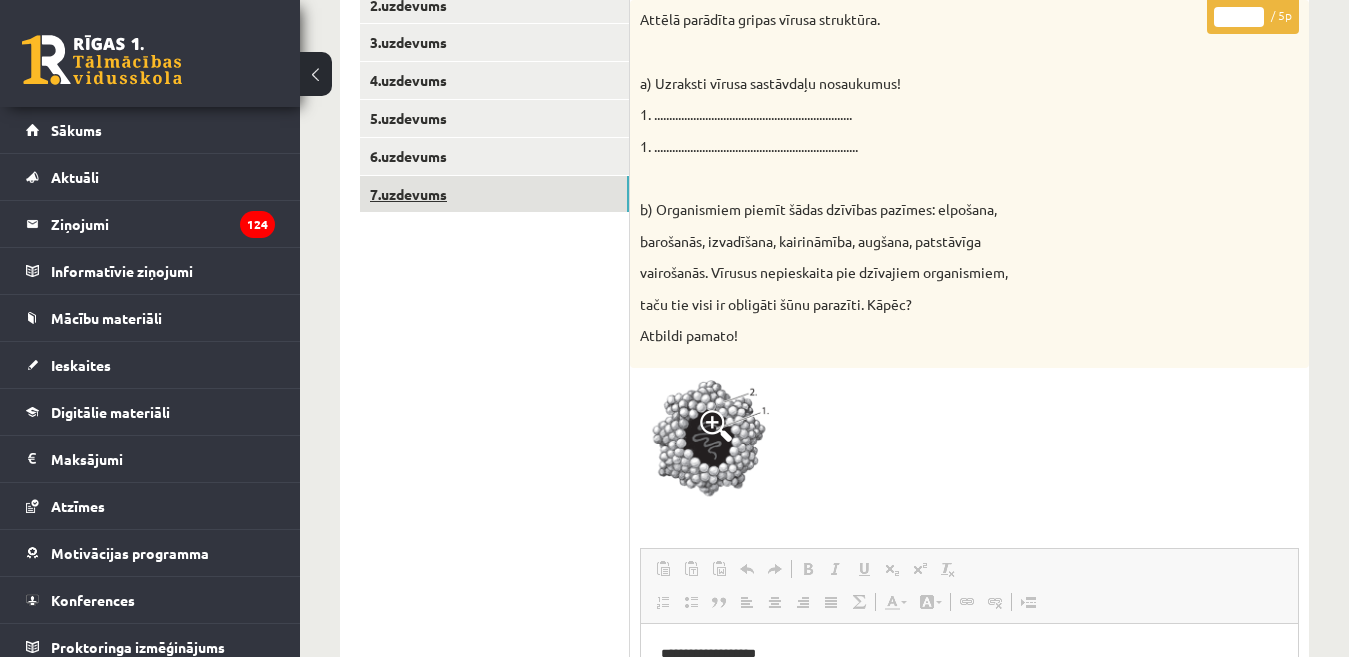 click on "7.uzdevums" at bounding box center [494, 194] 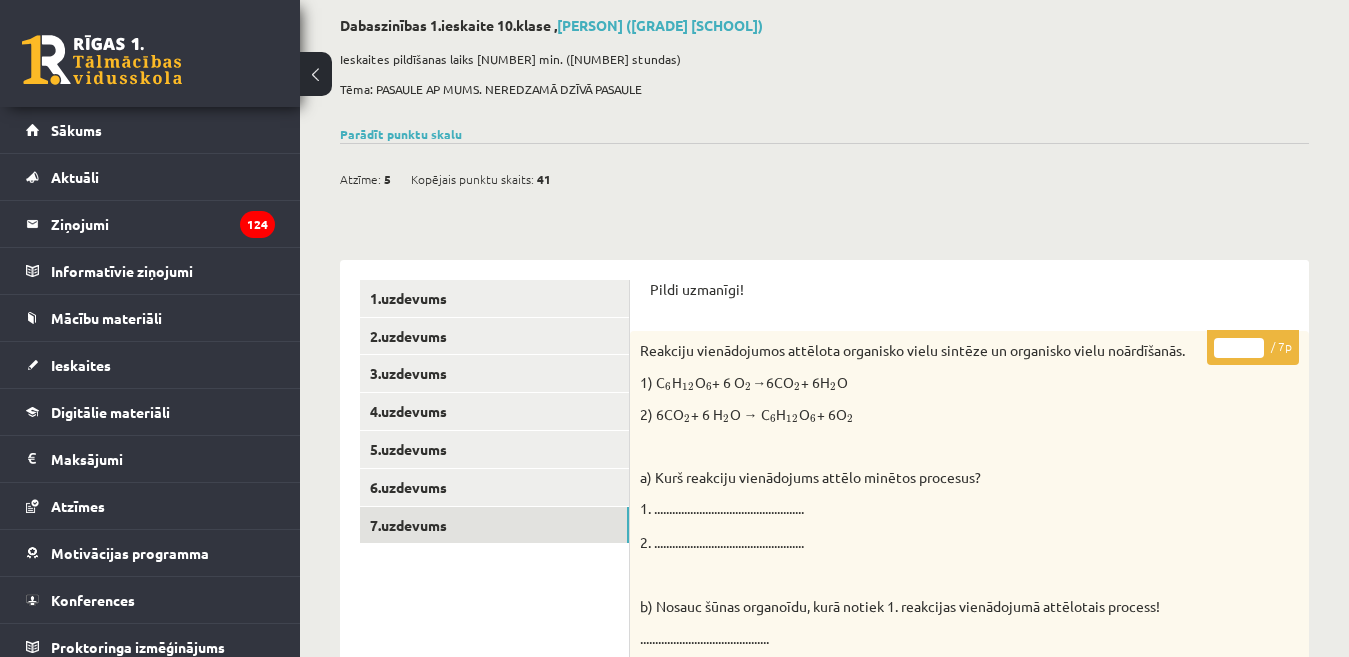 scroll, scrollTop: 0, scrollLeft: 0, axis: both 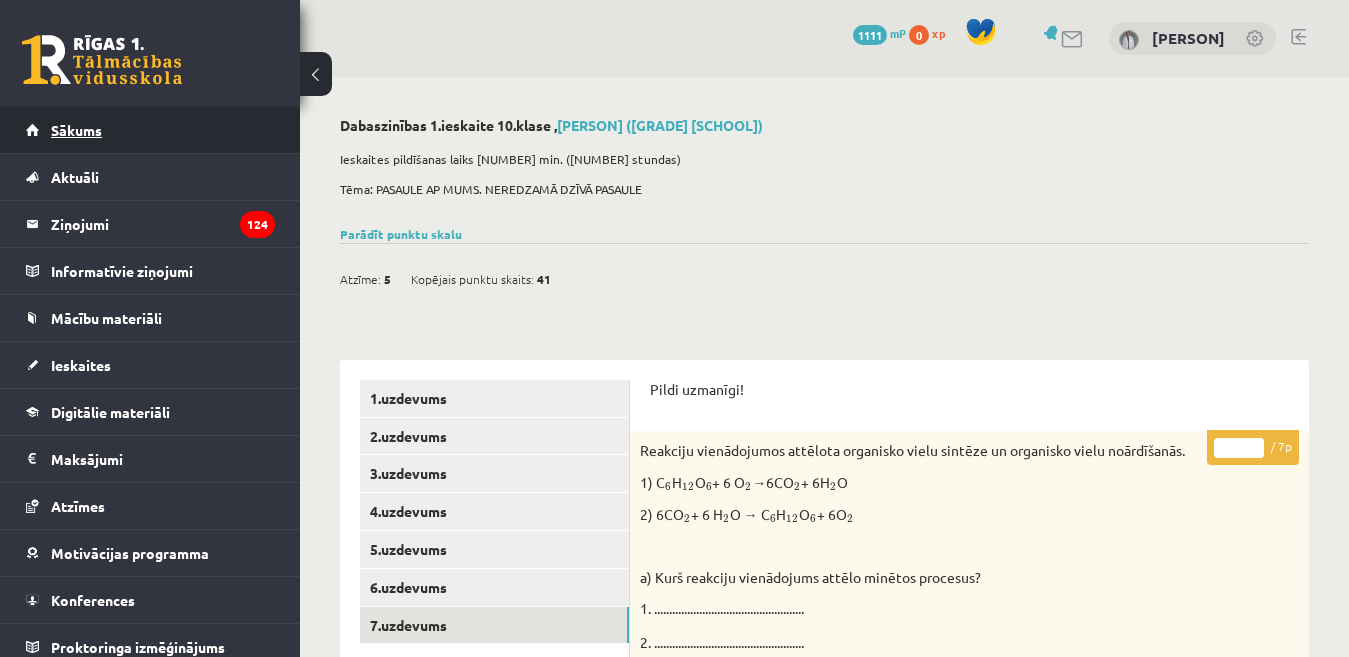 click on "Sākums" at bounding box center [76, 130] 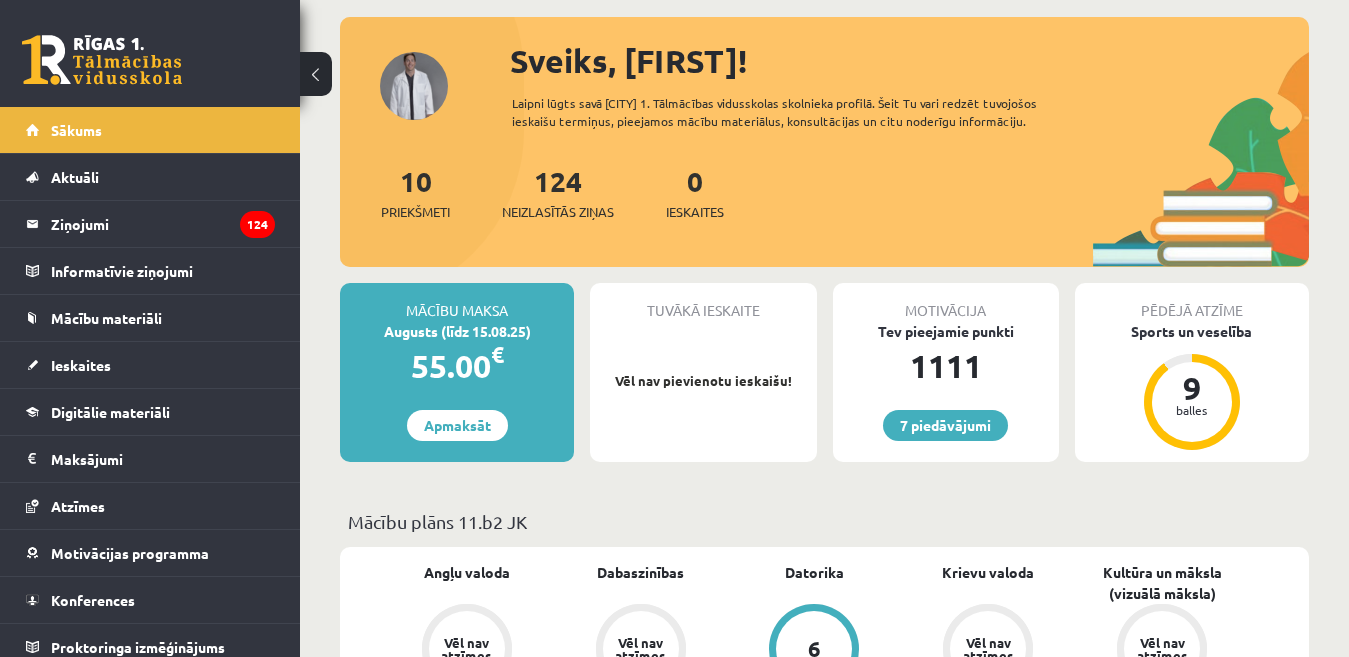 scroll, scrollTop: 200, scrollLeft: 0, axis: vertical 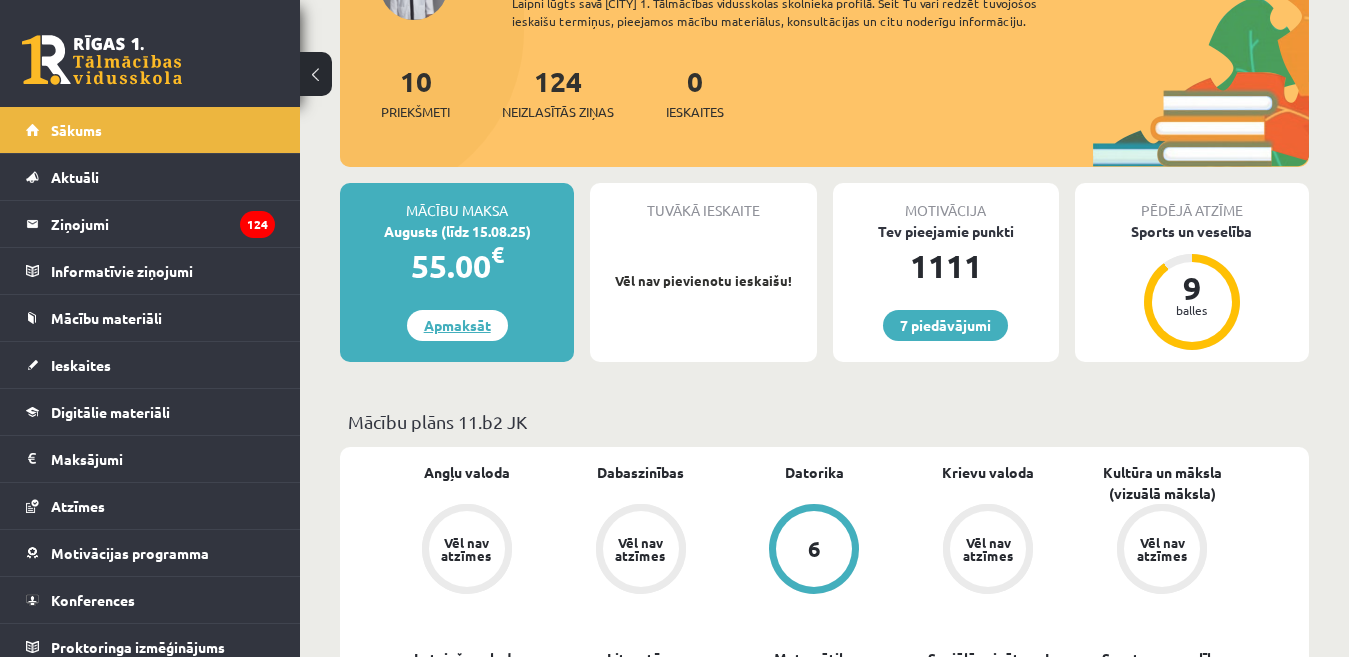 click on "Apmaksāt" at bounding box center (457, 325) 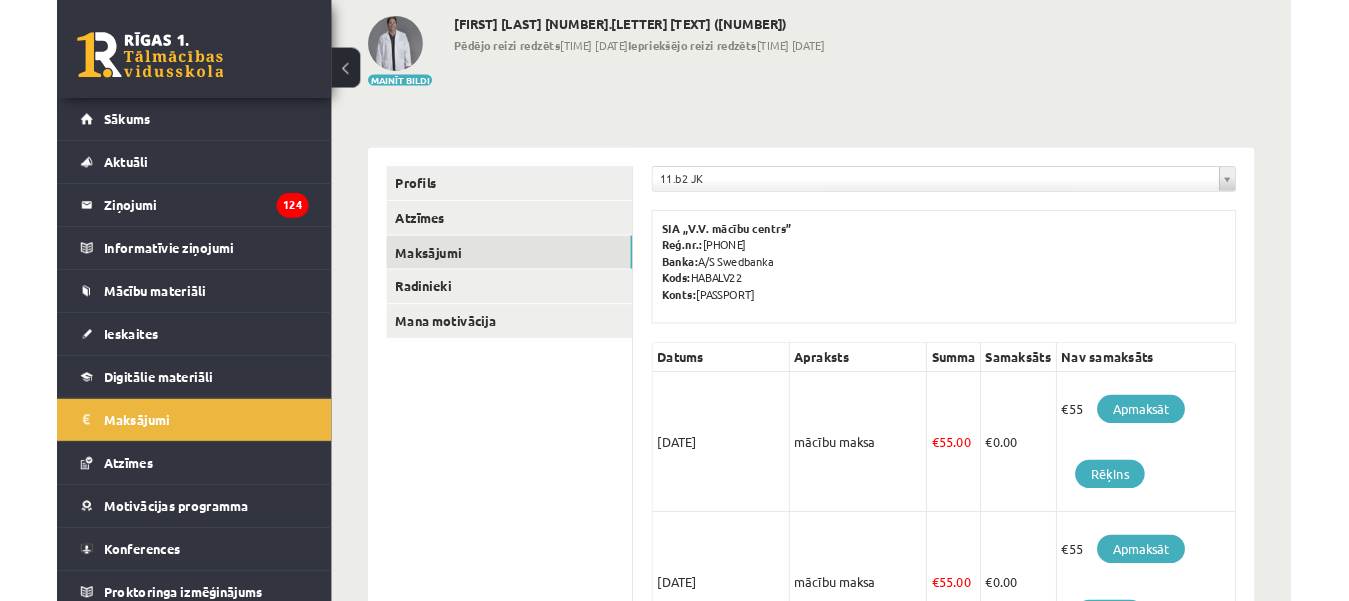 scroll, scrollTop: 300, scrollLeft: 0, axis: vertical 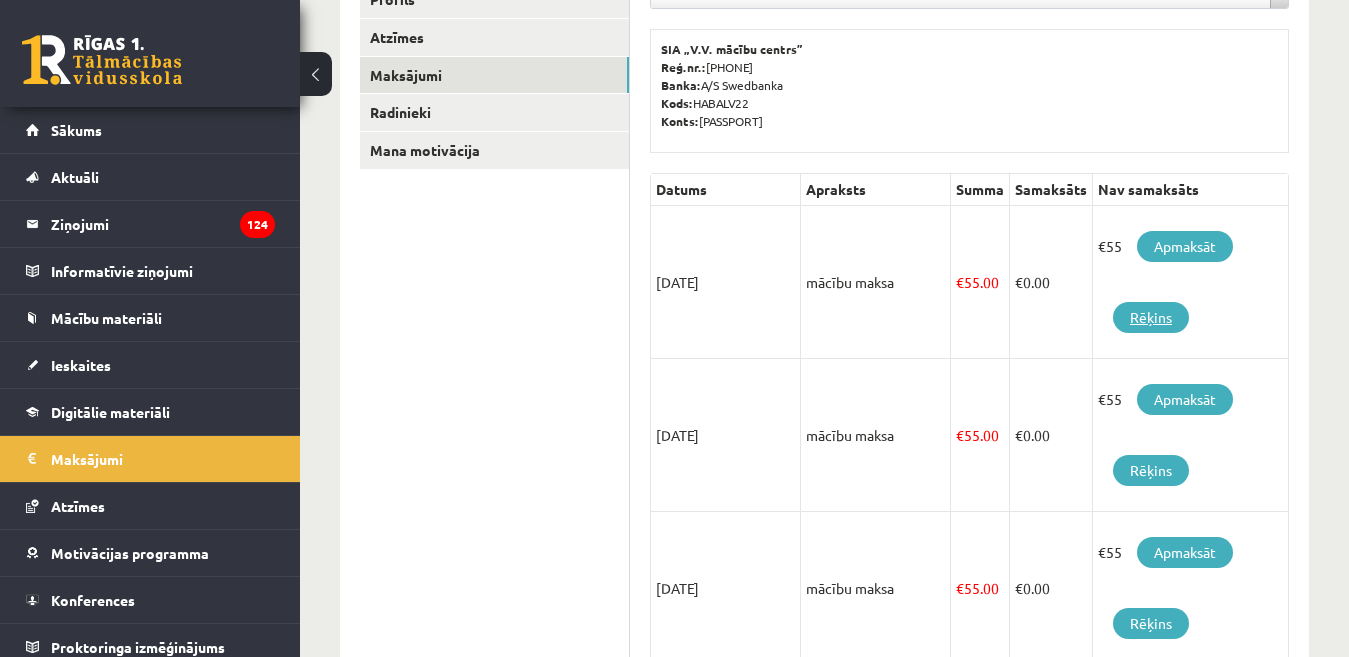 click on "Rēķins" at bounding box center (1151, 317) 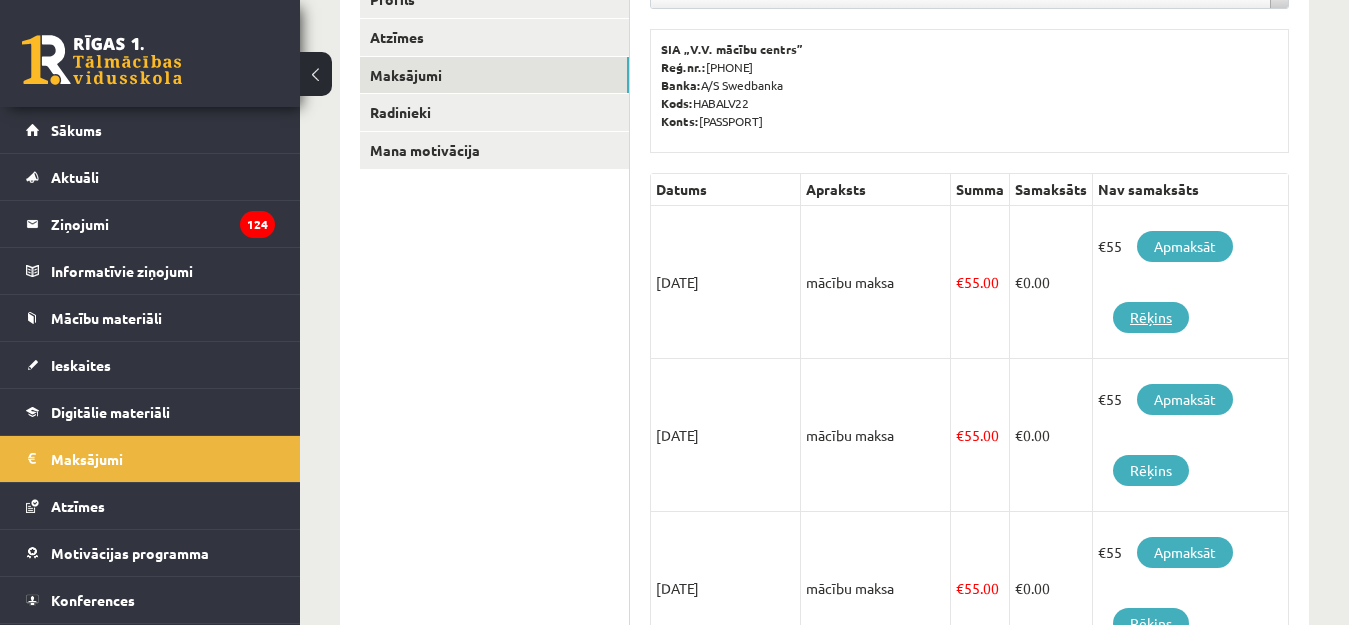 click on "Rēķins" at bounding box center [1151, 317] 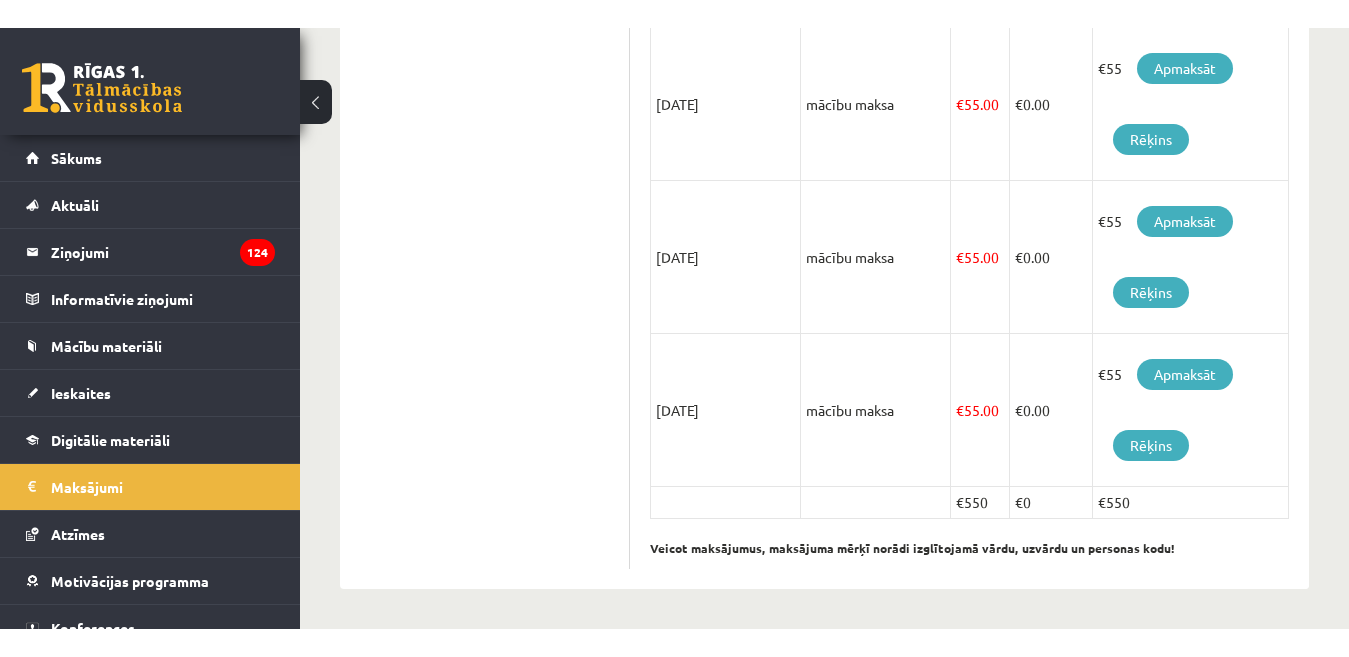 scroll, scrollTop: 1477, scrollLeft: 0, axis: vertical 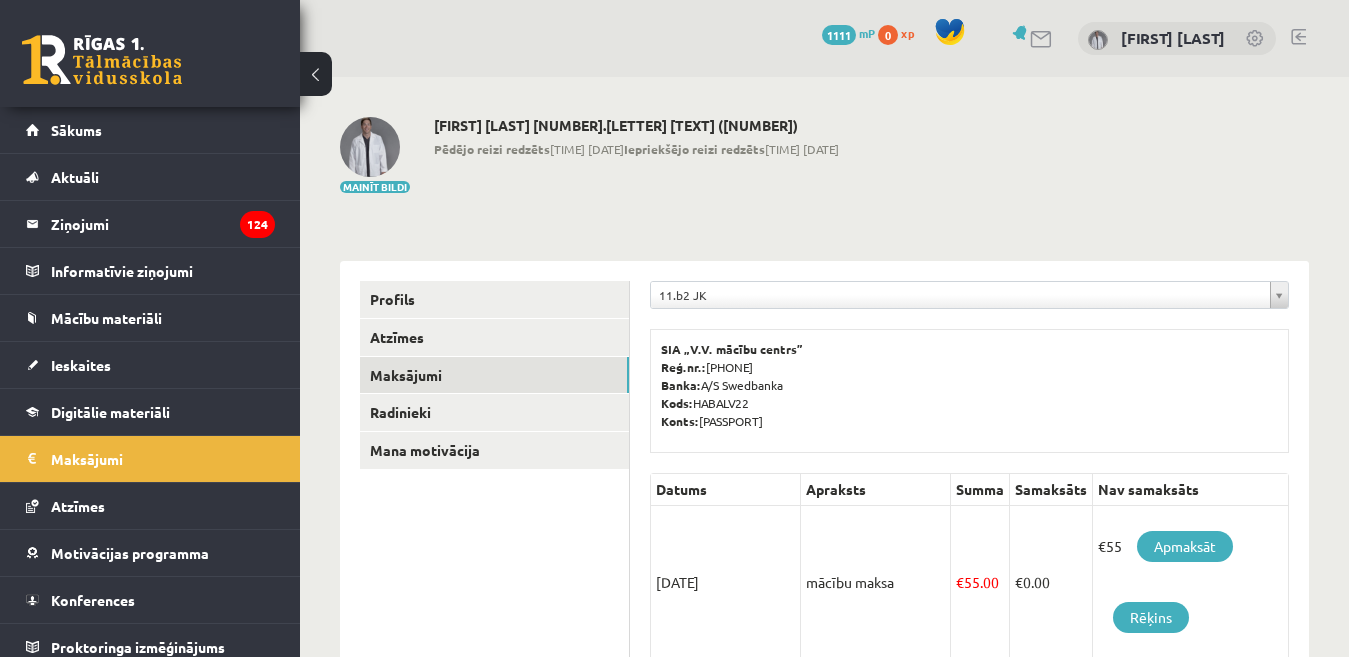 click at bounding box center [1298, 37] 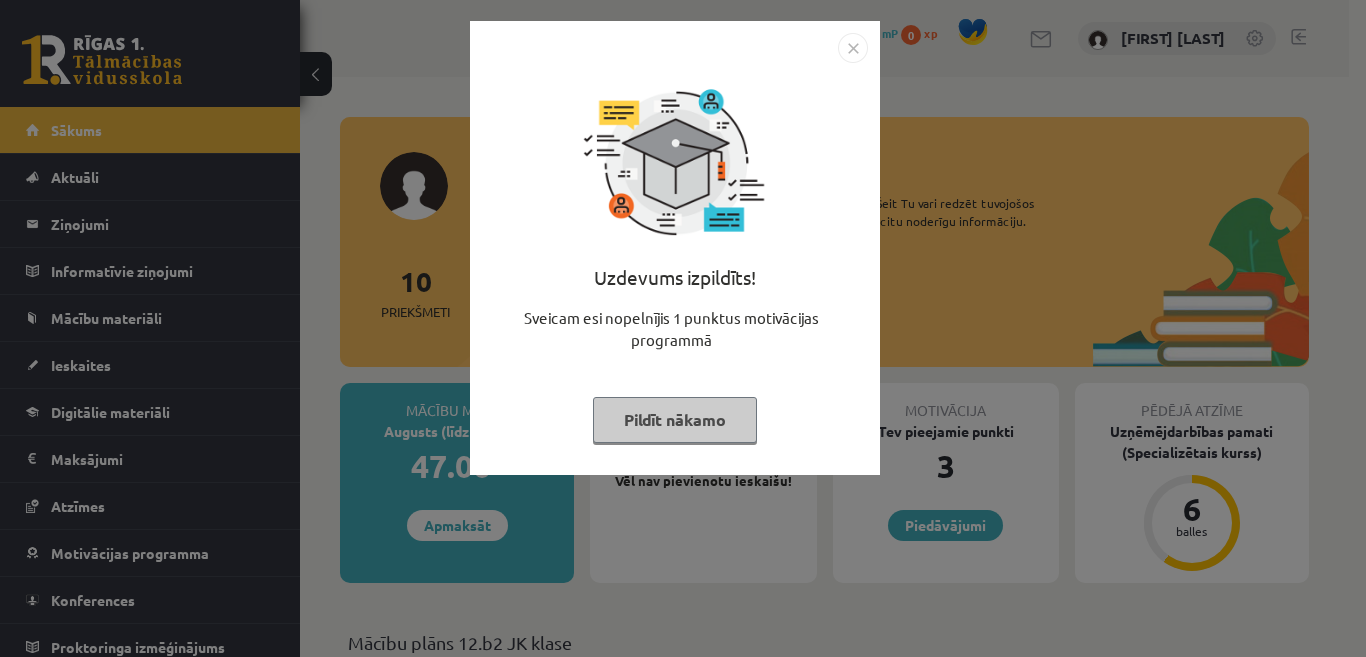click on "Pildīt nākamo" at bounding box center (675, 420) 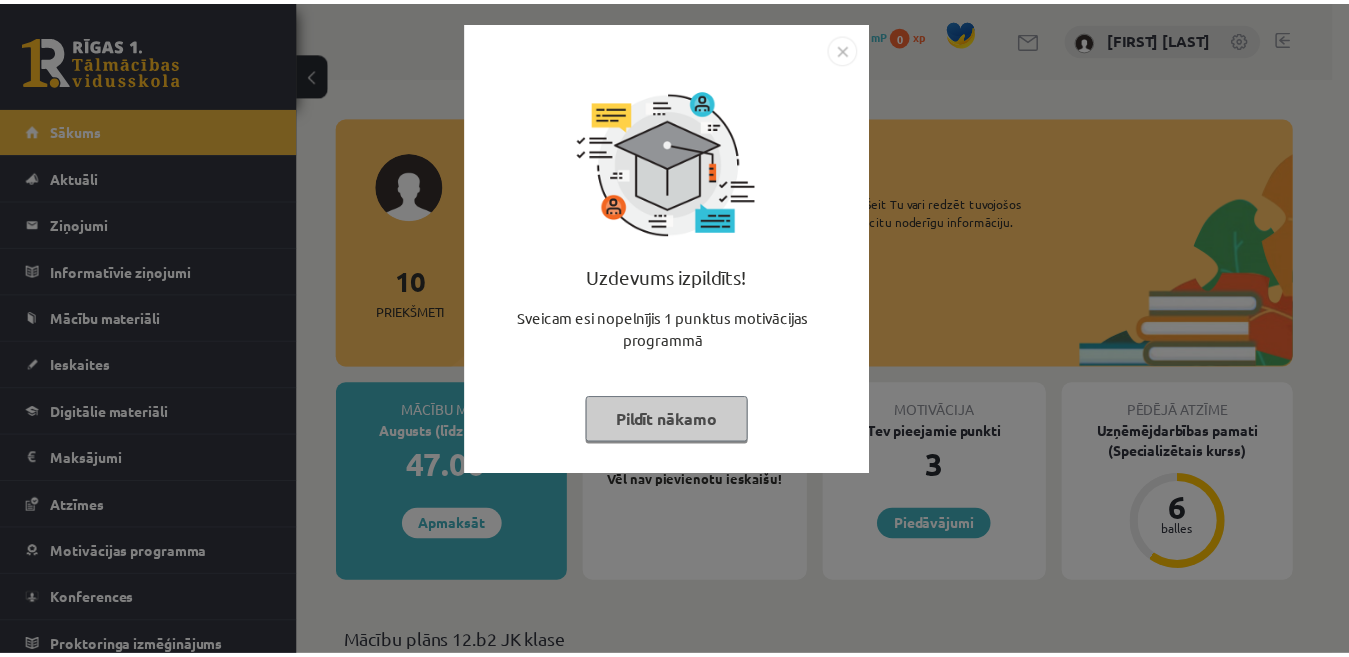 scroll, scrollTop: 0, scrollLeft: 0, axis: both 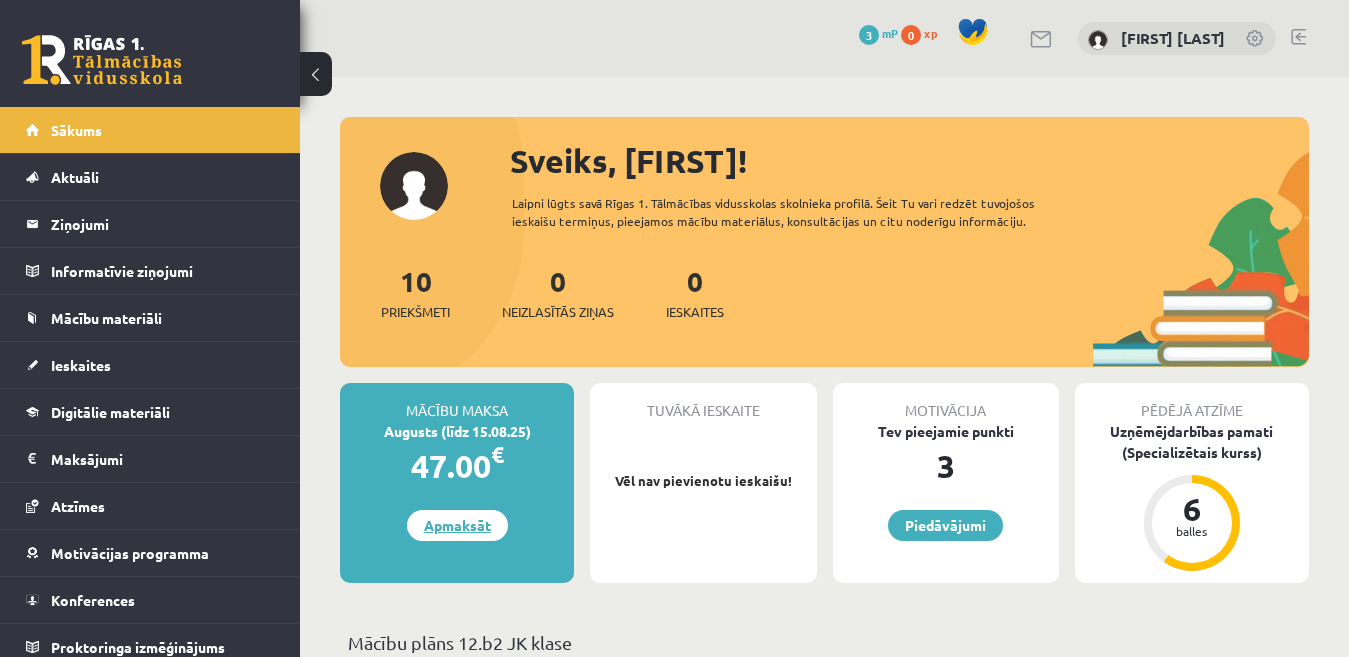 click on "Apmaksāt" at bounding box center (457, 525) 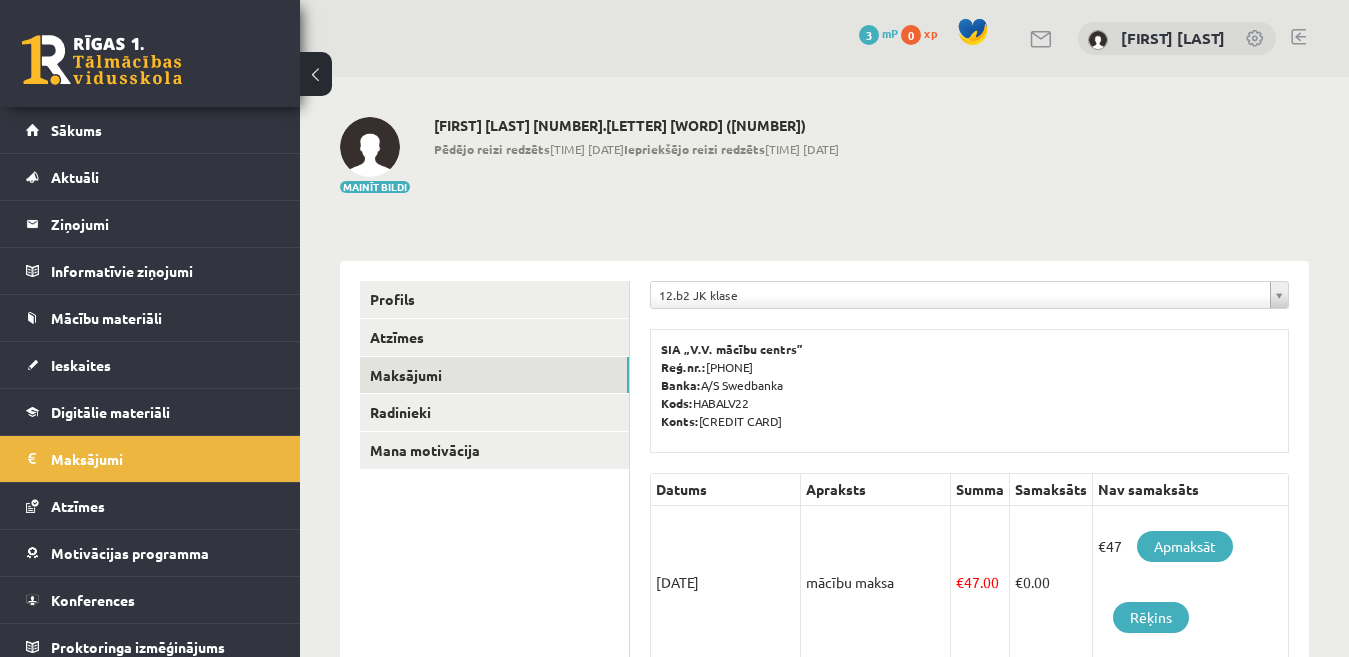 scroll, scrollTop: 100, scrollLeft: 0, axis: vertical 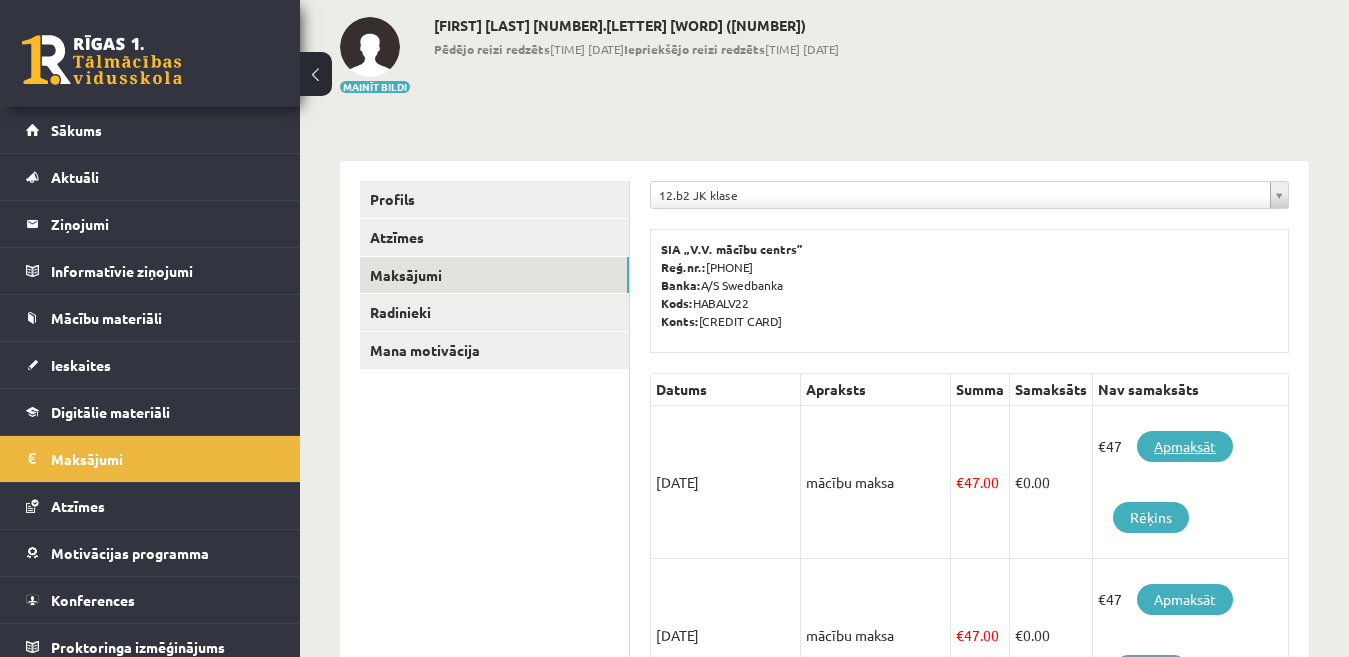 click on "Apmaksāt" at bounding box center [1185, 446] 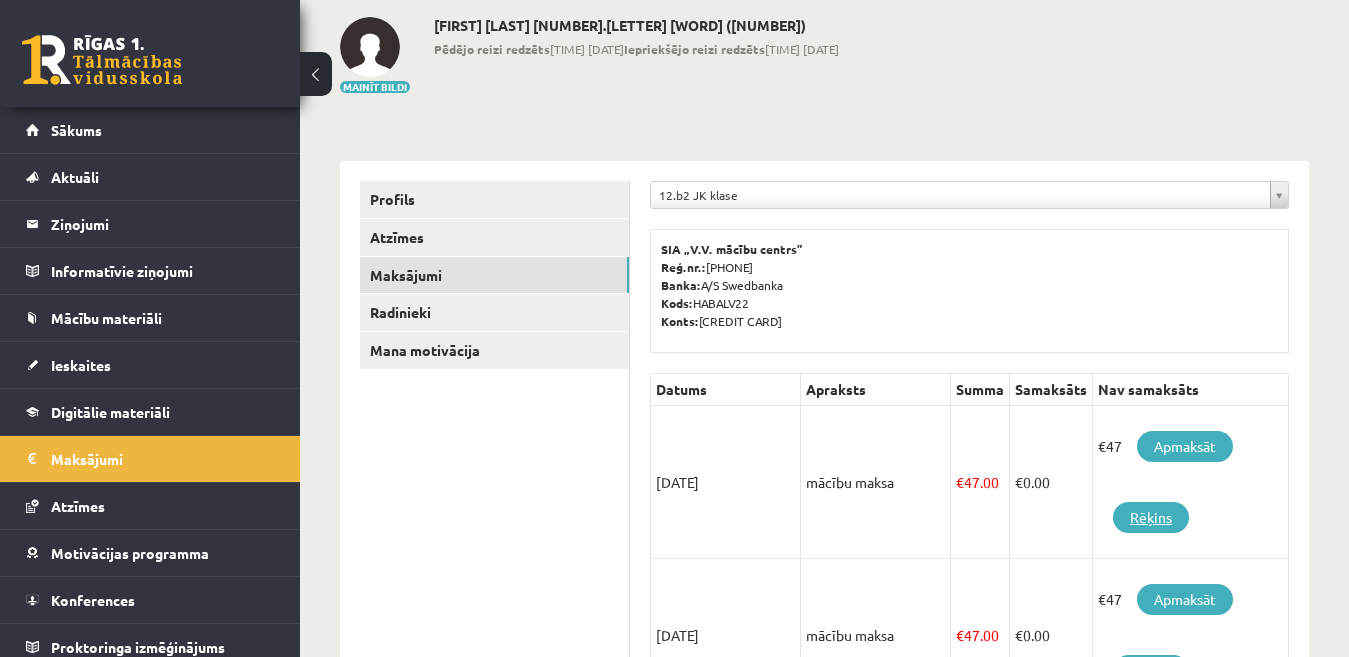 click on "Rēķins" at bounding box center (1151, 517) 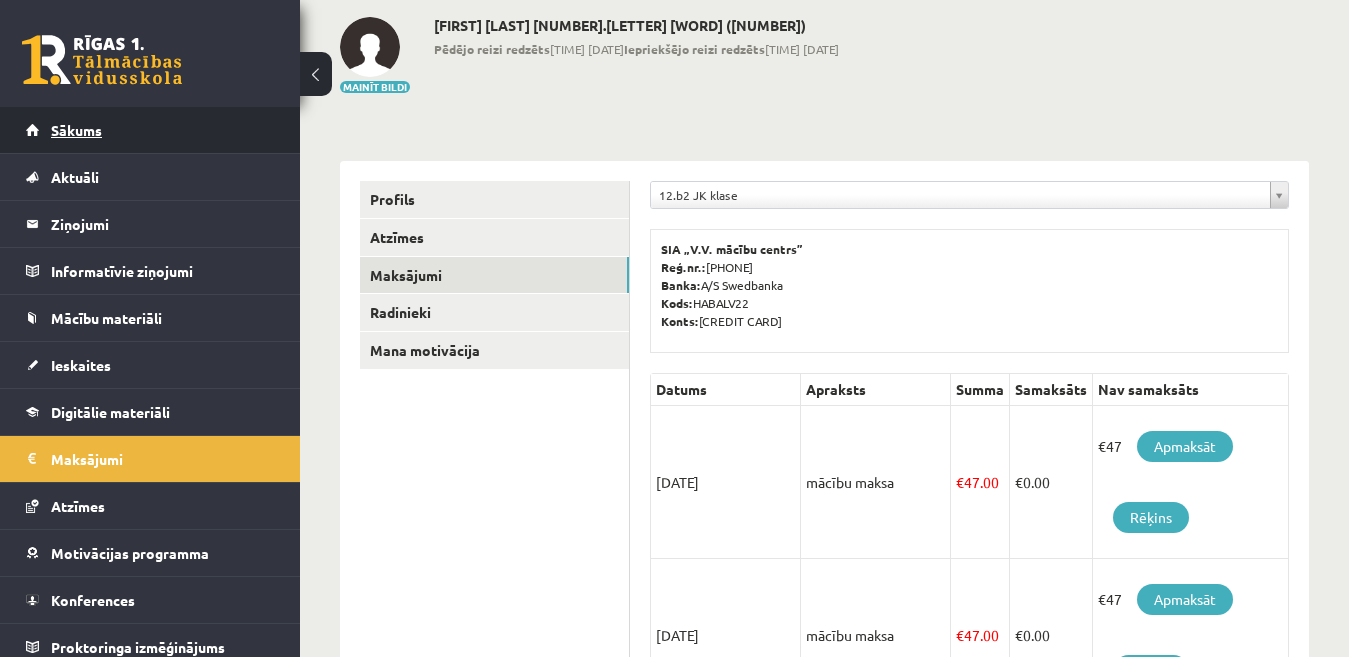 click on "Sākums" at bounding box center [76, 130] 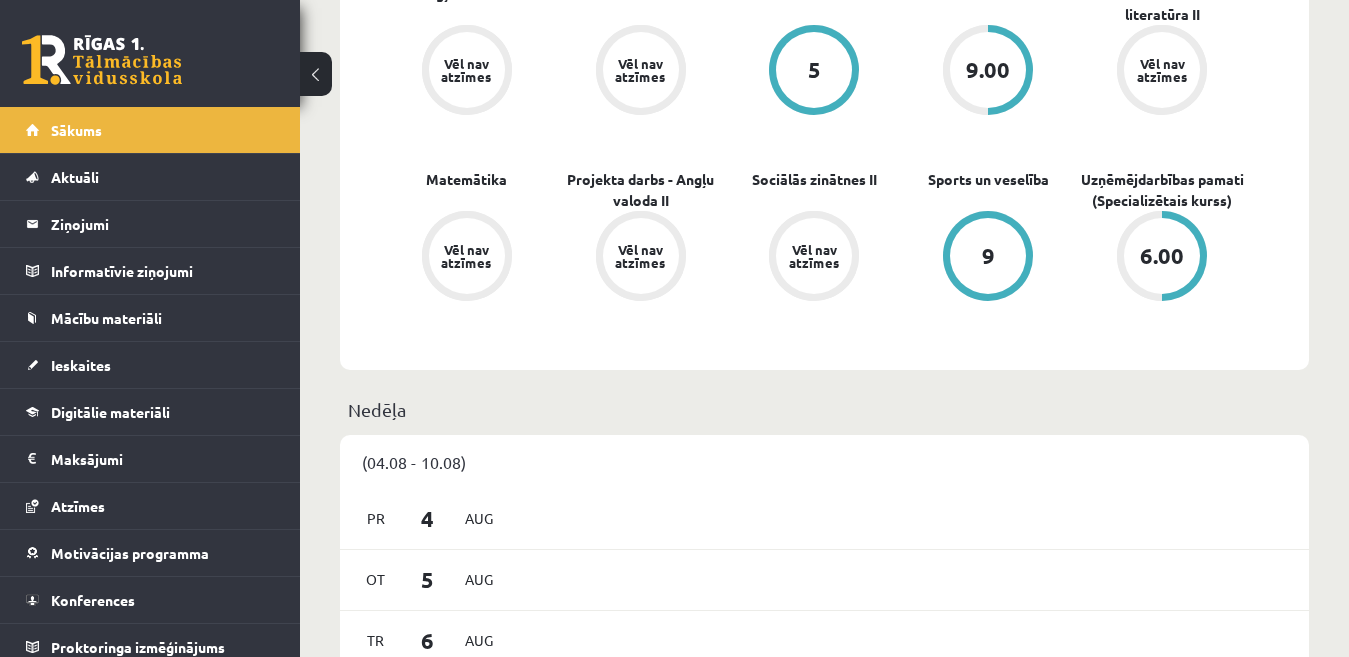 scroll, scrollTop: 200, scrollLeft: 0, axis: vertical 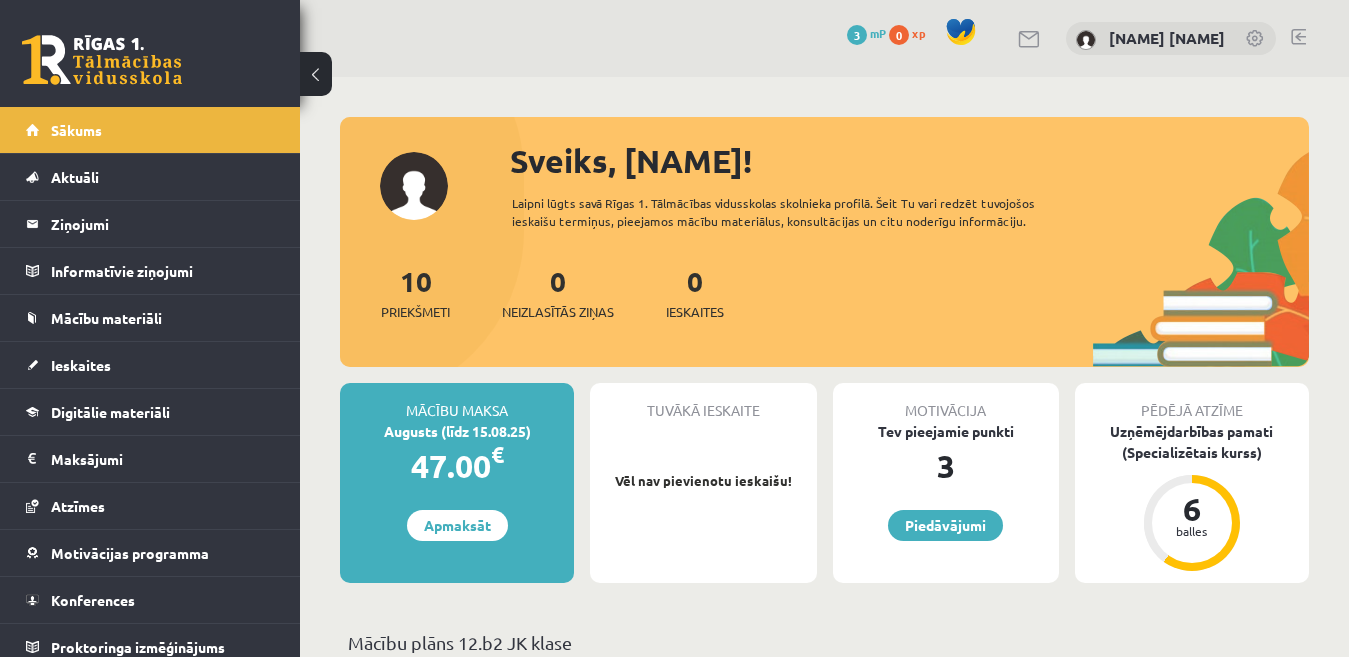 click at bounding box center [1298, 37] 